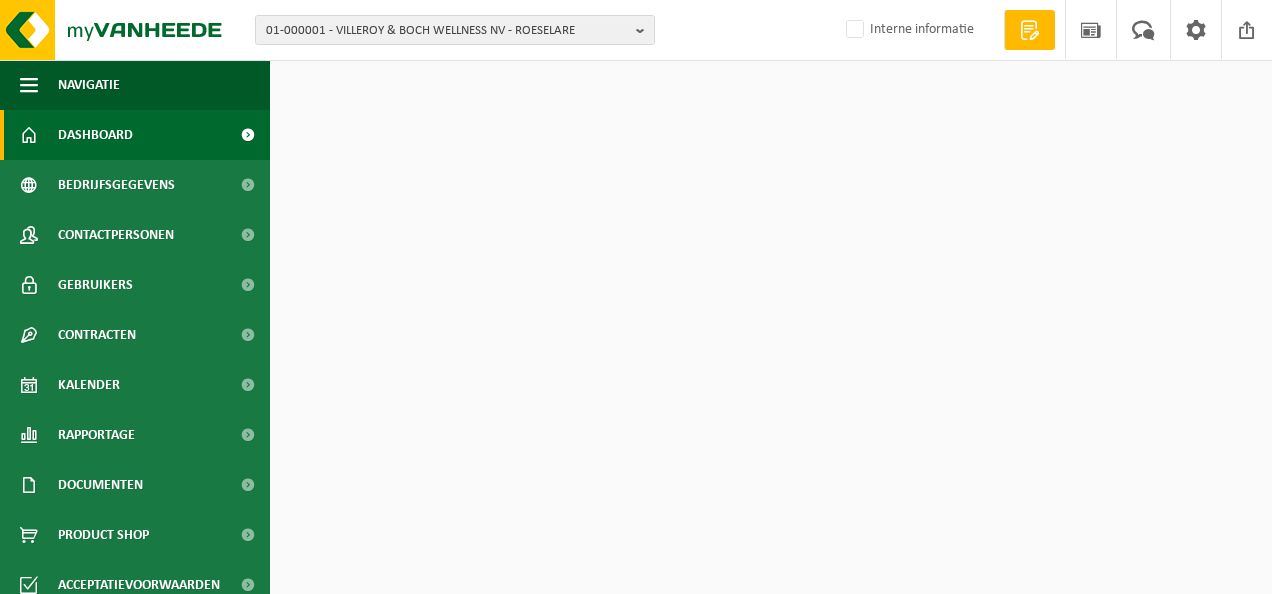 scroll, scrollTop: 0, scrollLeft: 0, axis: both 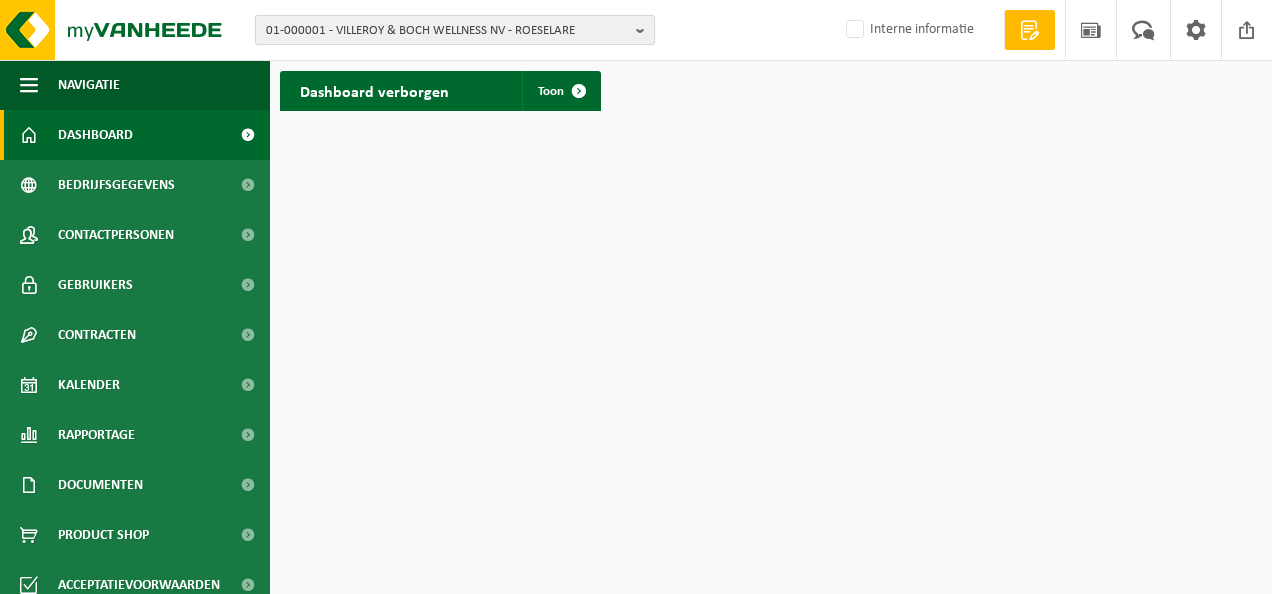 click on "01-000001 - VILLEROY & BOCH WELLNESS NV - ROESELARE" at bounding box center (447, 31) 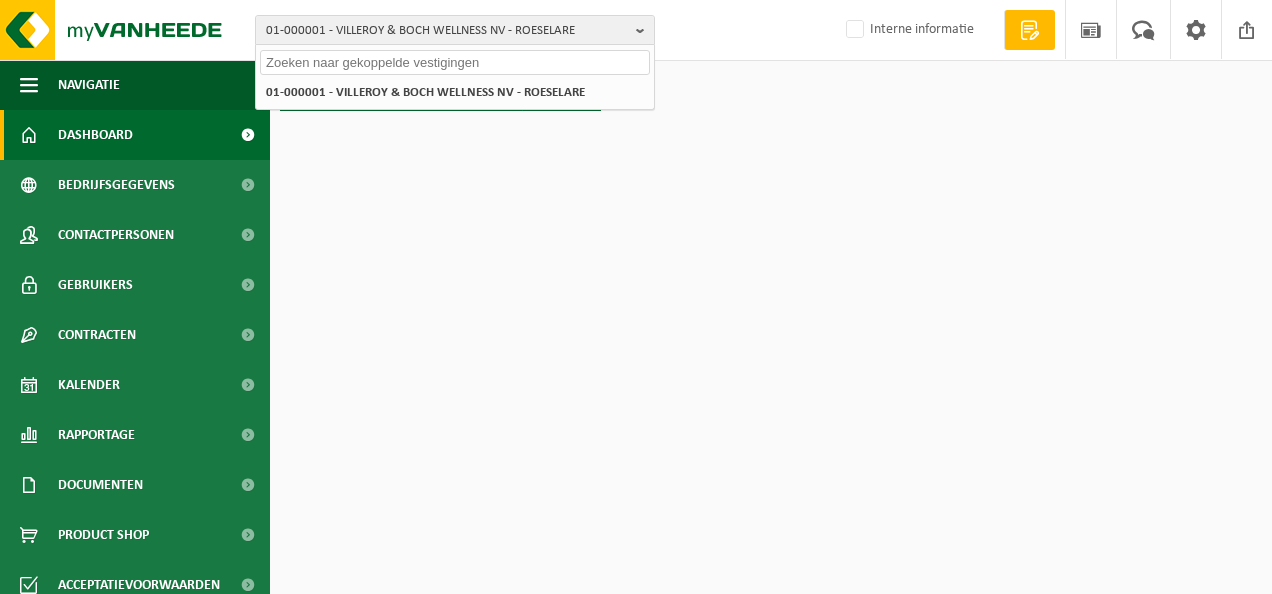 click at bounding box center [455, 62] 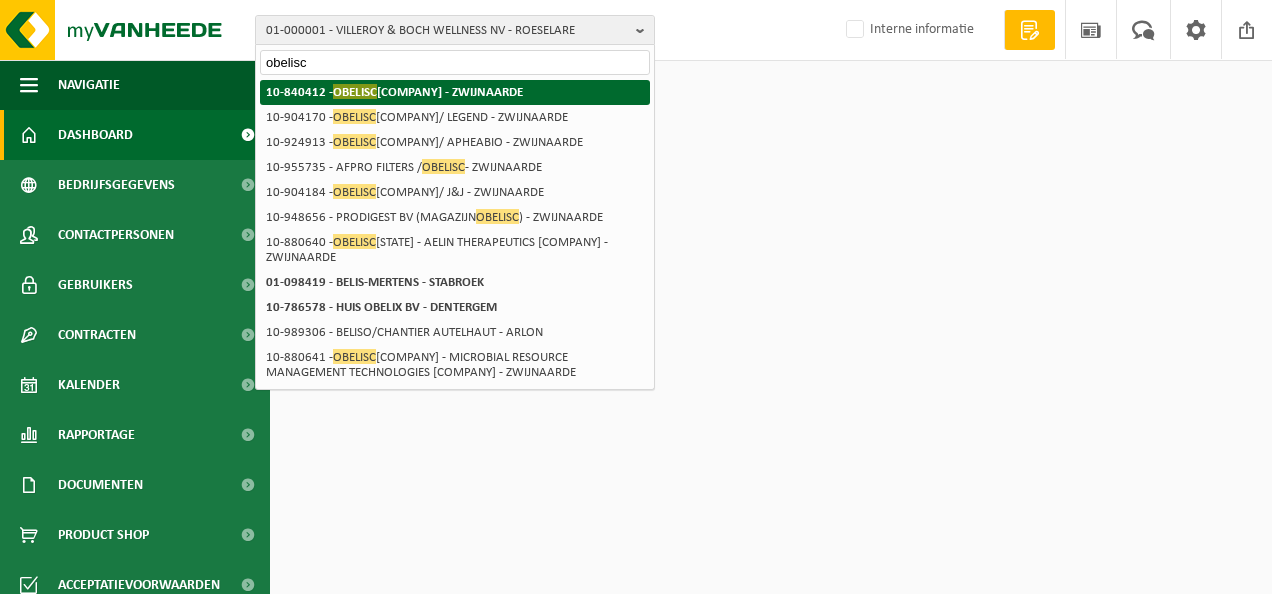 type on "obelisc" 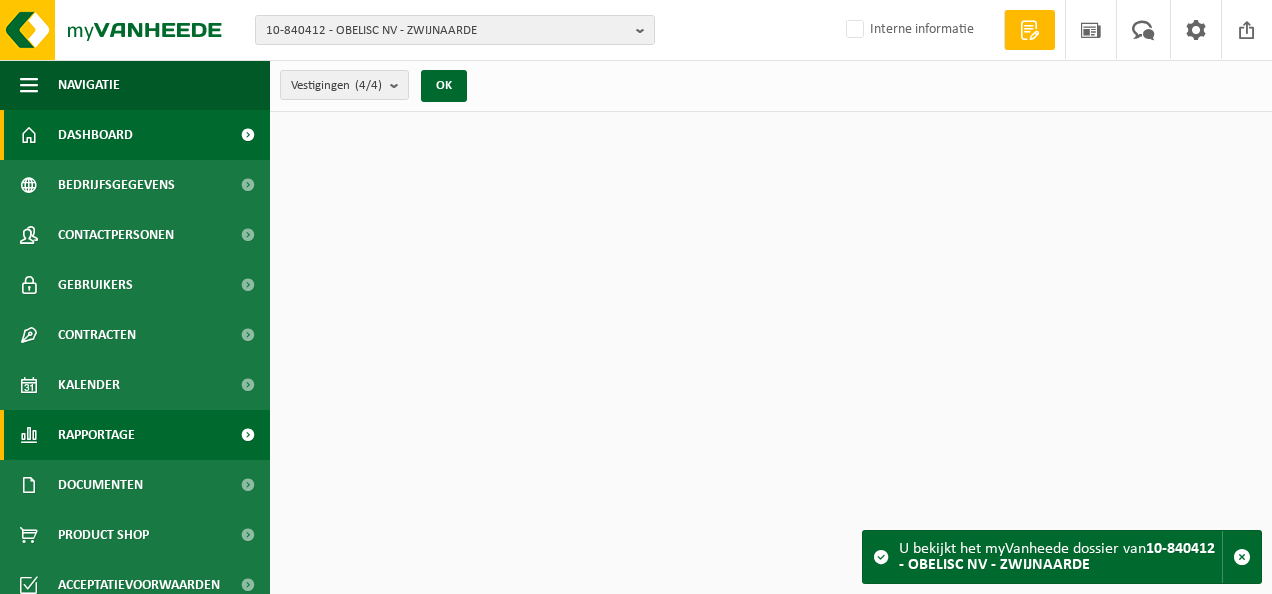 scroll, scrollTop: 0, scrollLeft: 0, axis: both 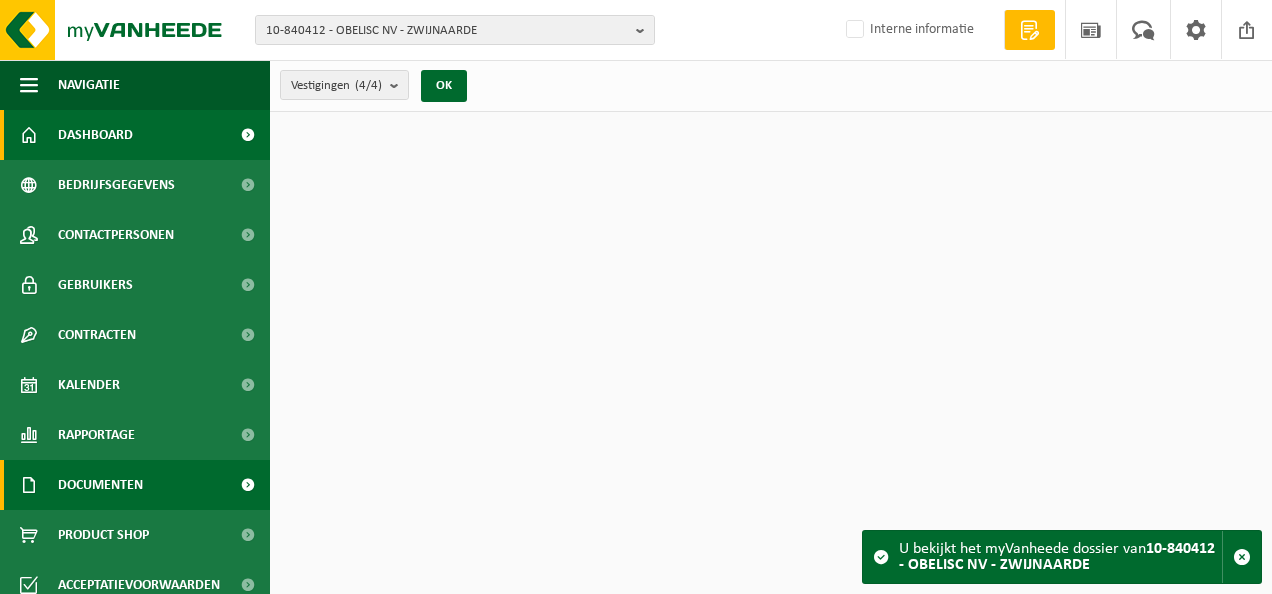 click on "Documenten" at bounding box center [135, 485] 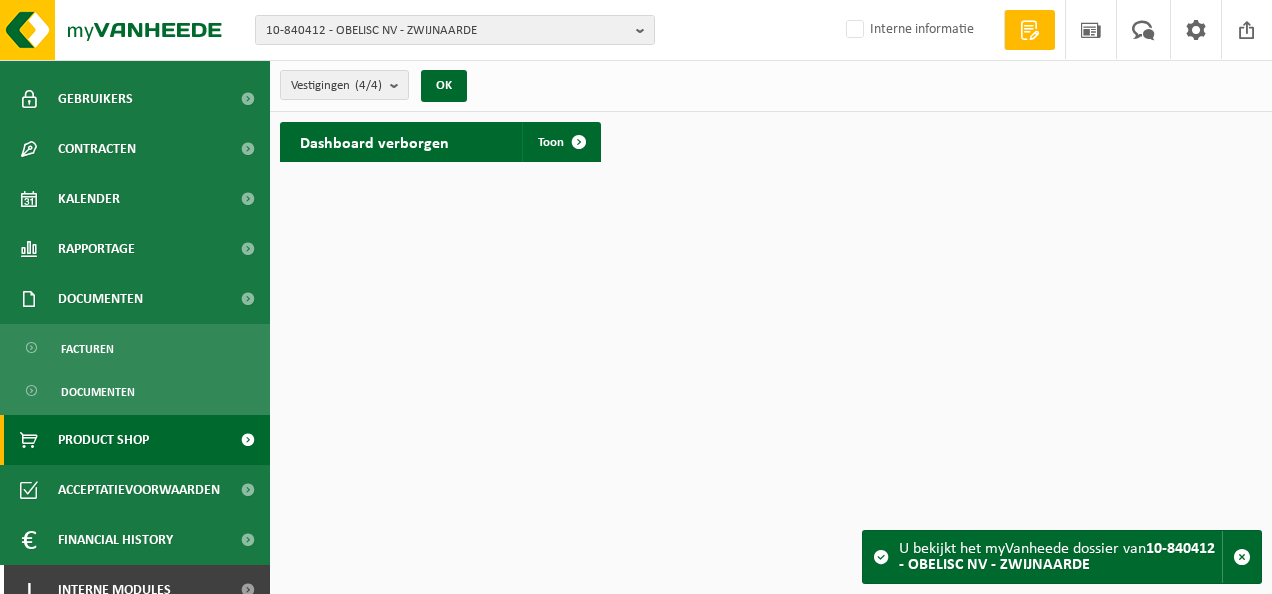 scroll, scrollTop: 207, scrollLeft: 0, axis: vertical 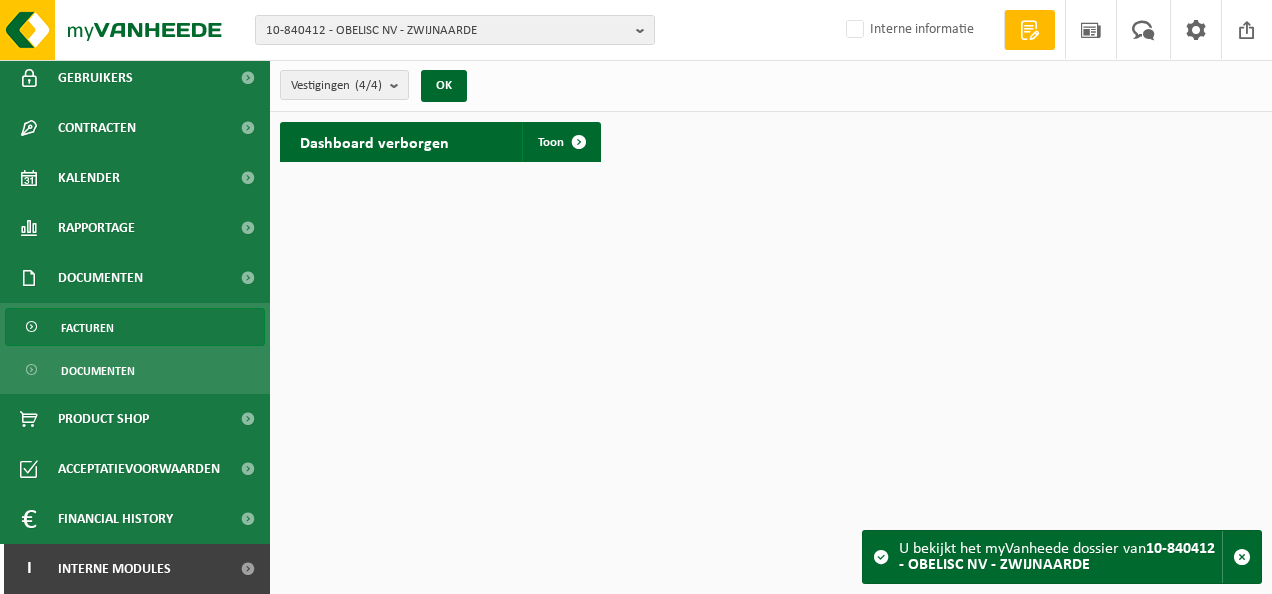 click on "Facturen" at bounding box center [135, 327] 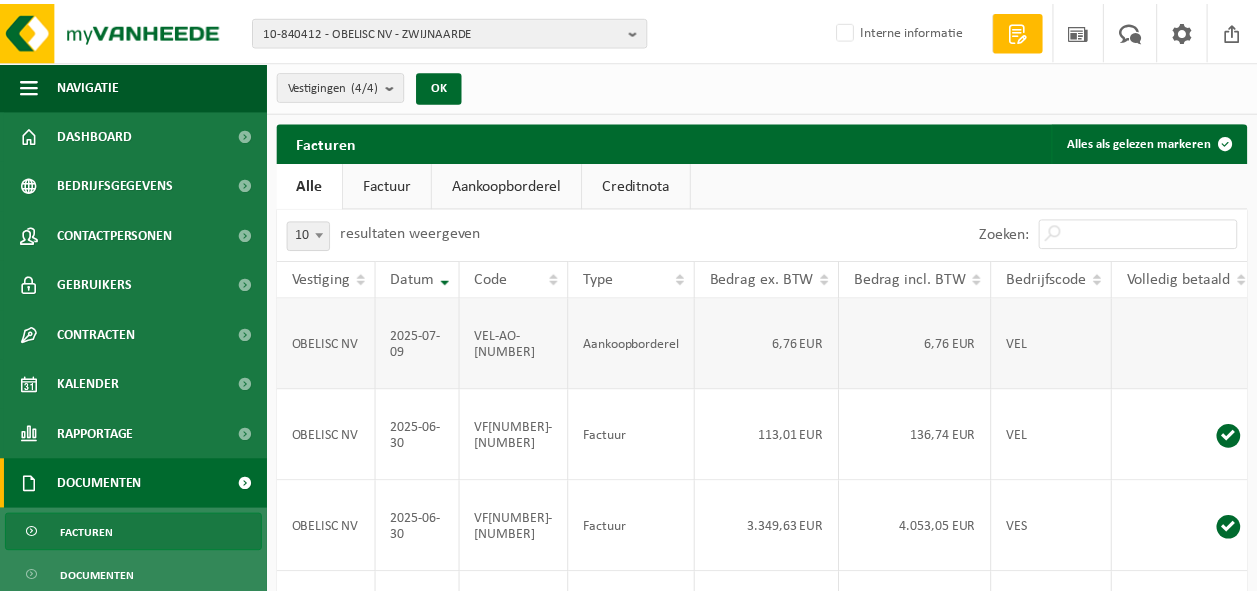 scroll, scrollTop: 0, scrollLeft: 0, axis: both 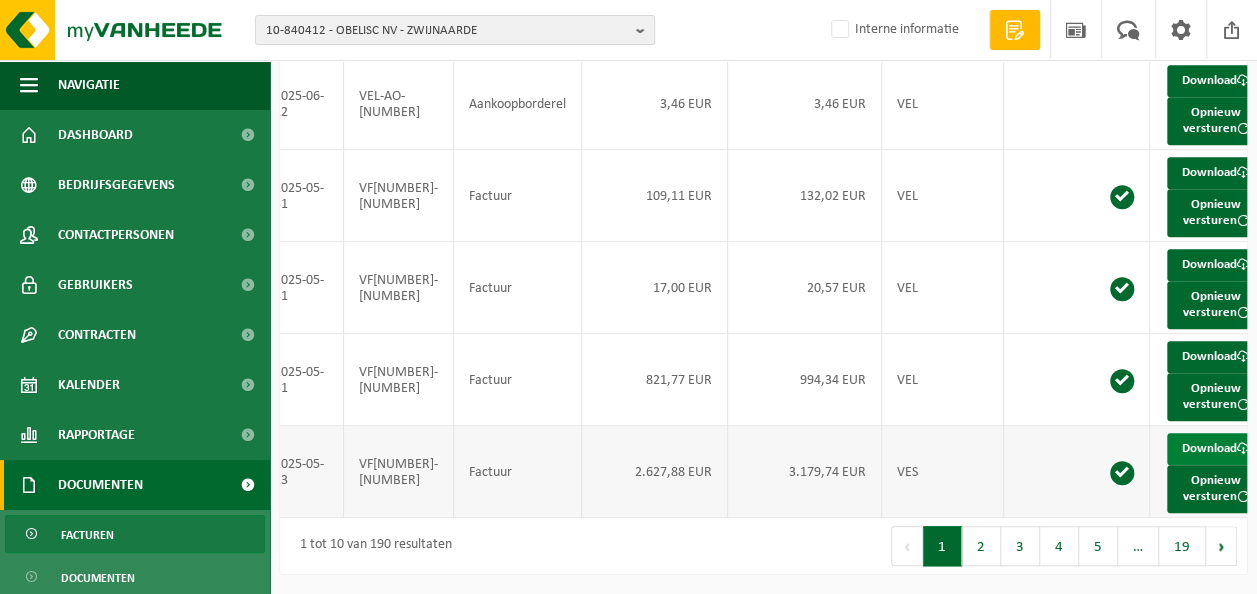 click on "Download" at bounding box center [1216, 449] 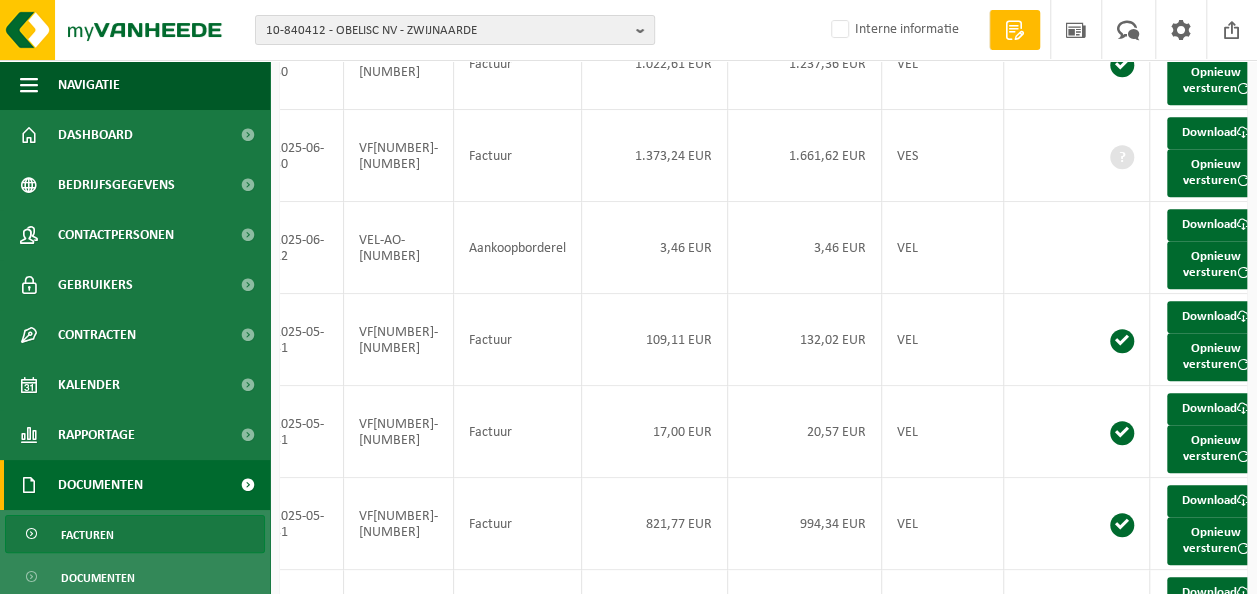 scroll, scrollTop: 525, scrollLeft: 0, axis: vertical 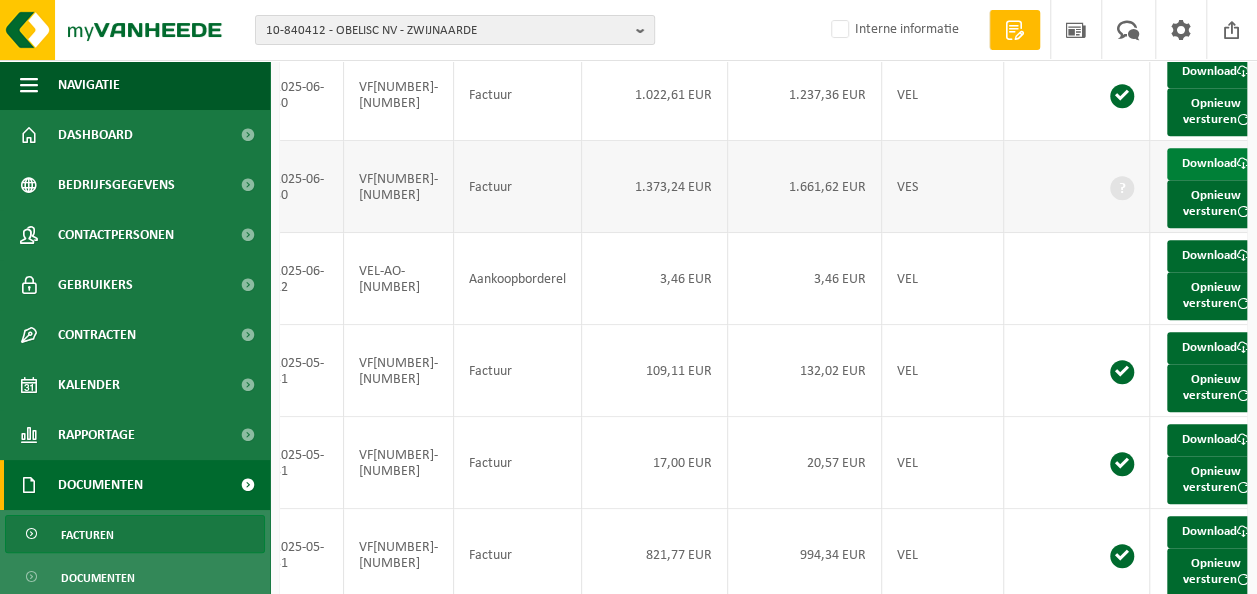 click on "Download" at bounding box center [1216, 164] 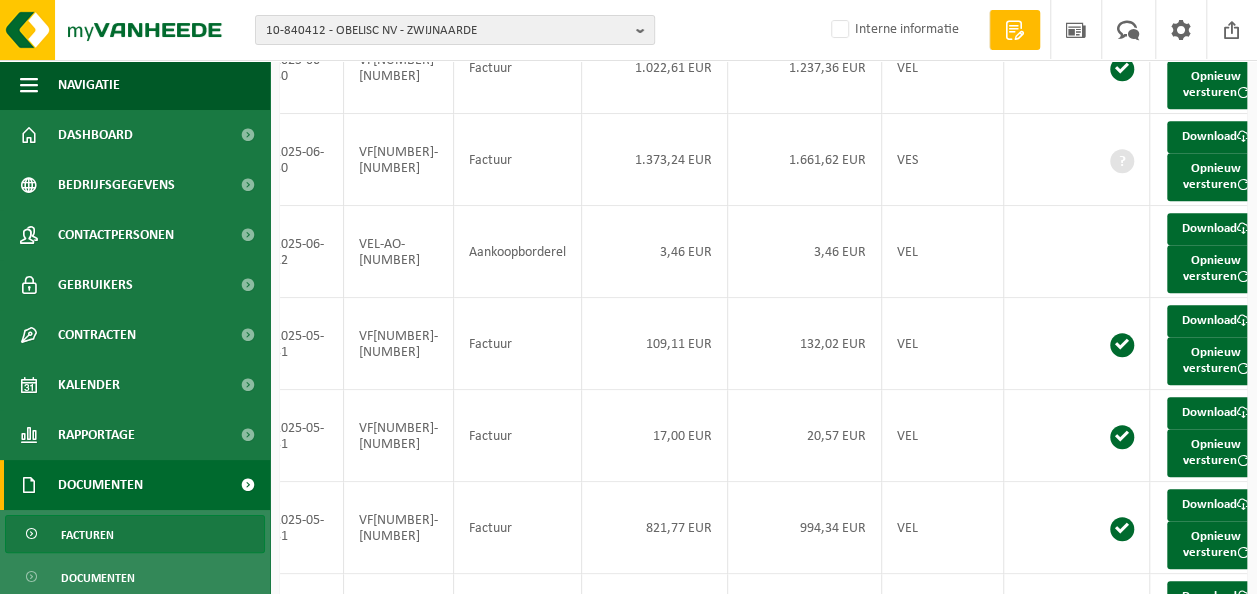 scroll, scrollTop: 625, scrollLeft: 0, axis: vertical 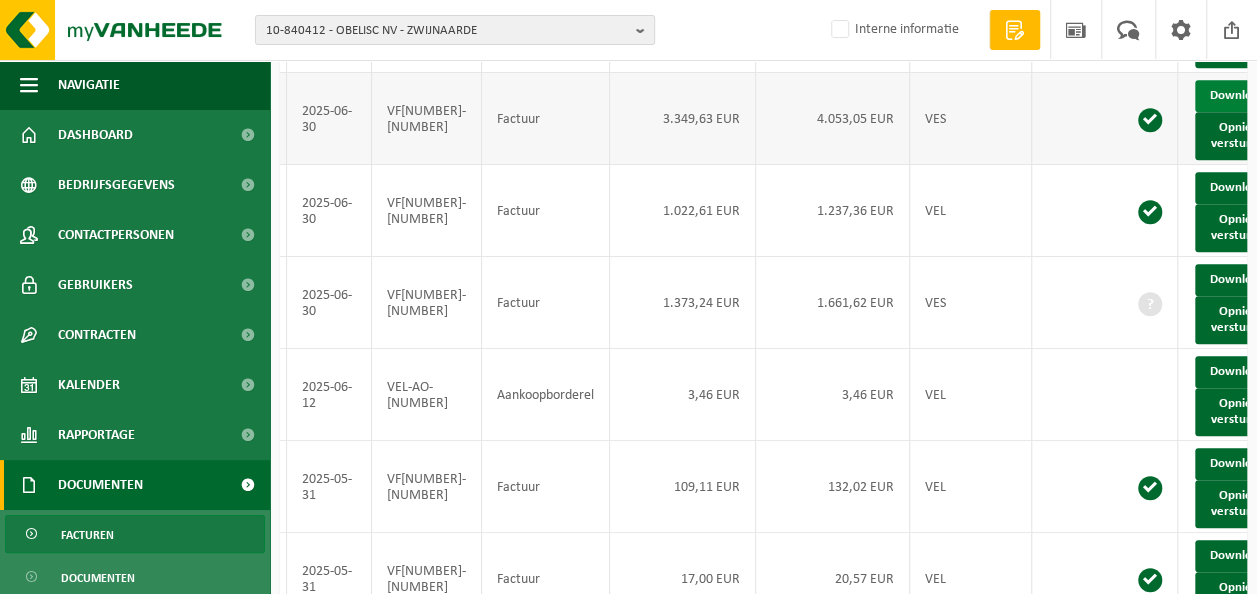 click on "Download" at bounding box center [1244, 96] 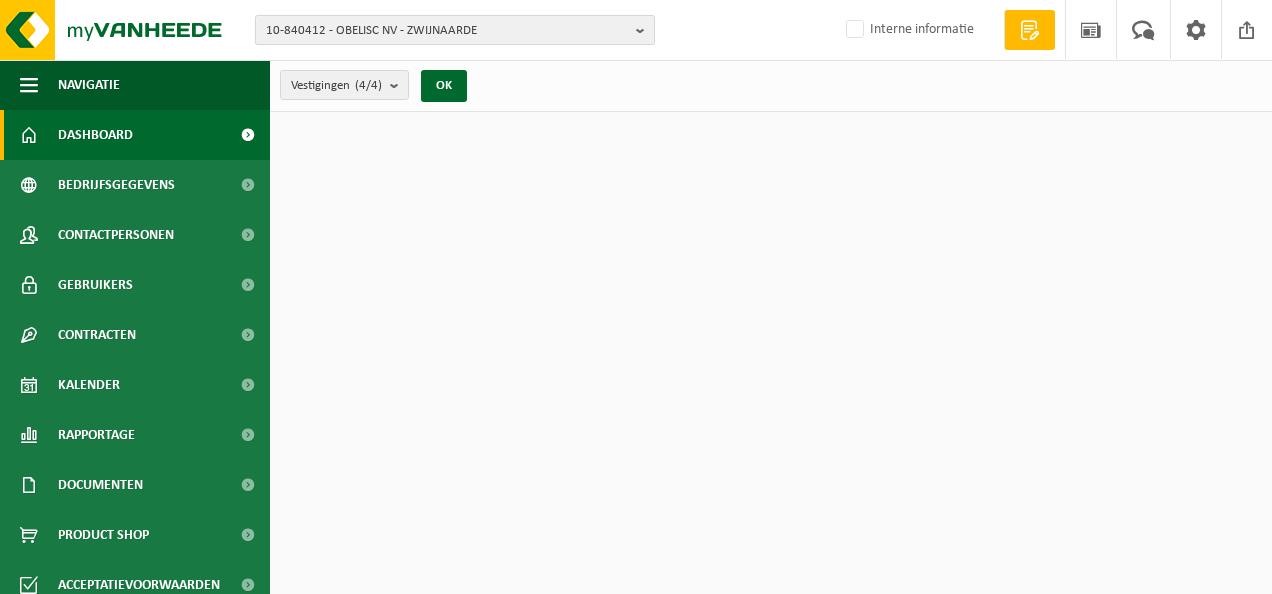 scroll, scrollTop: 0, scrollLeft: 0, axis: both 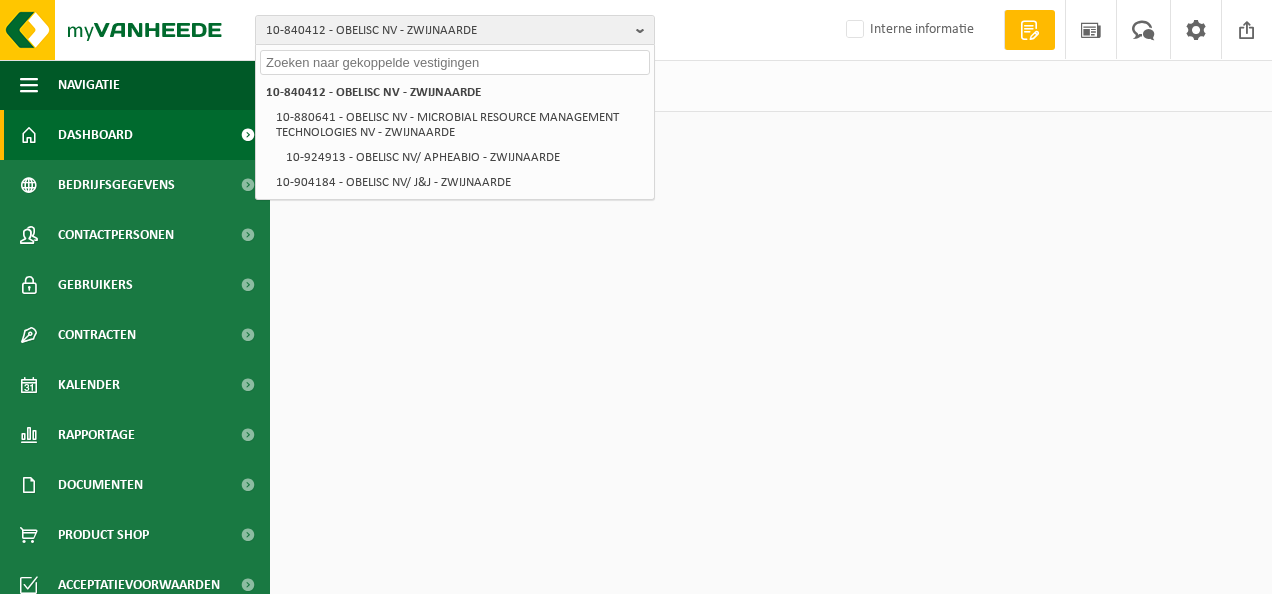 click at bounding box center (455, 62) 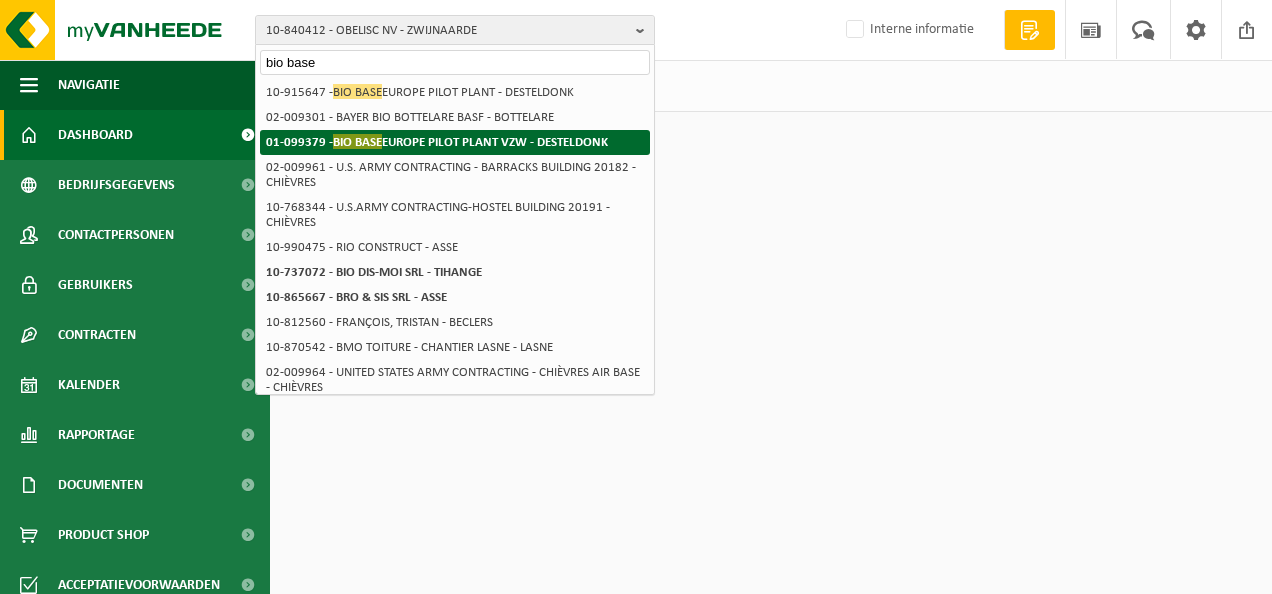 type on "bio base" 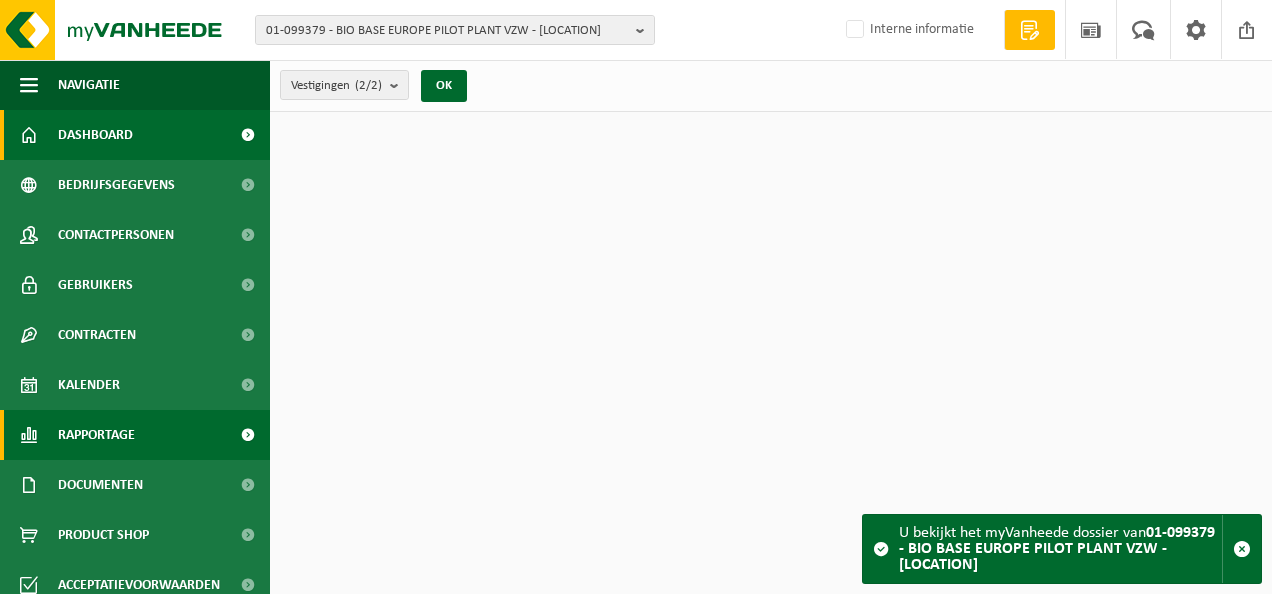 scroll, scrollTop: 0, scrollLeft: 0, axis: both 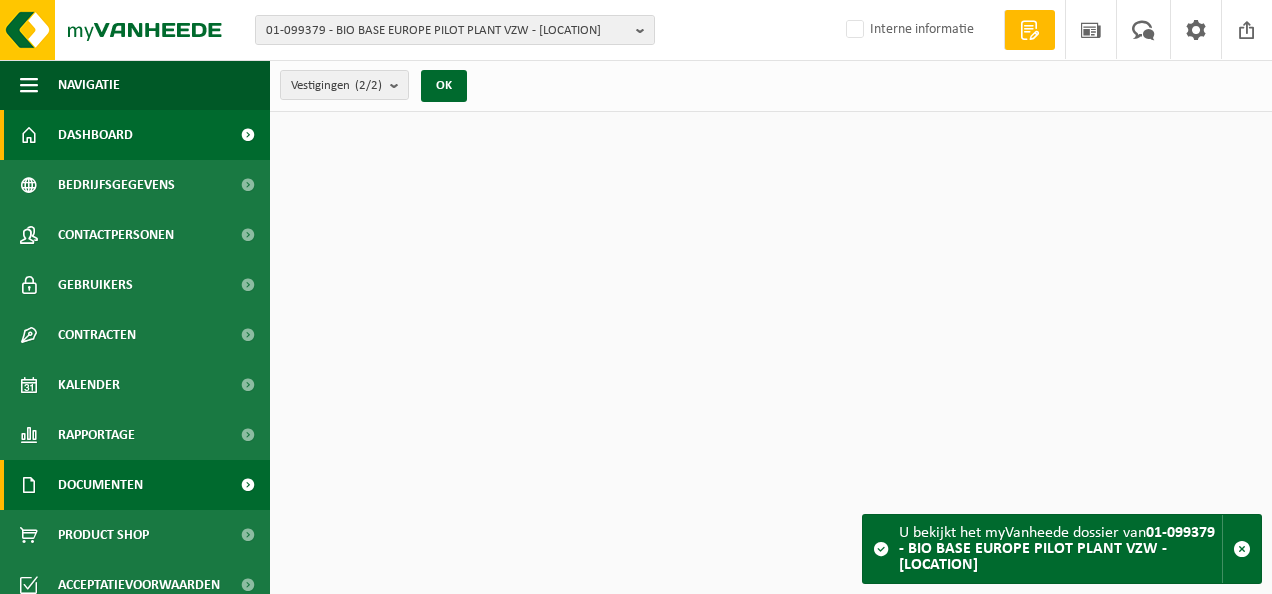 click on "Documenten" at bounding box center [100, 485] 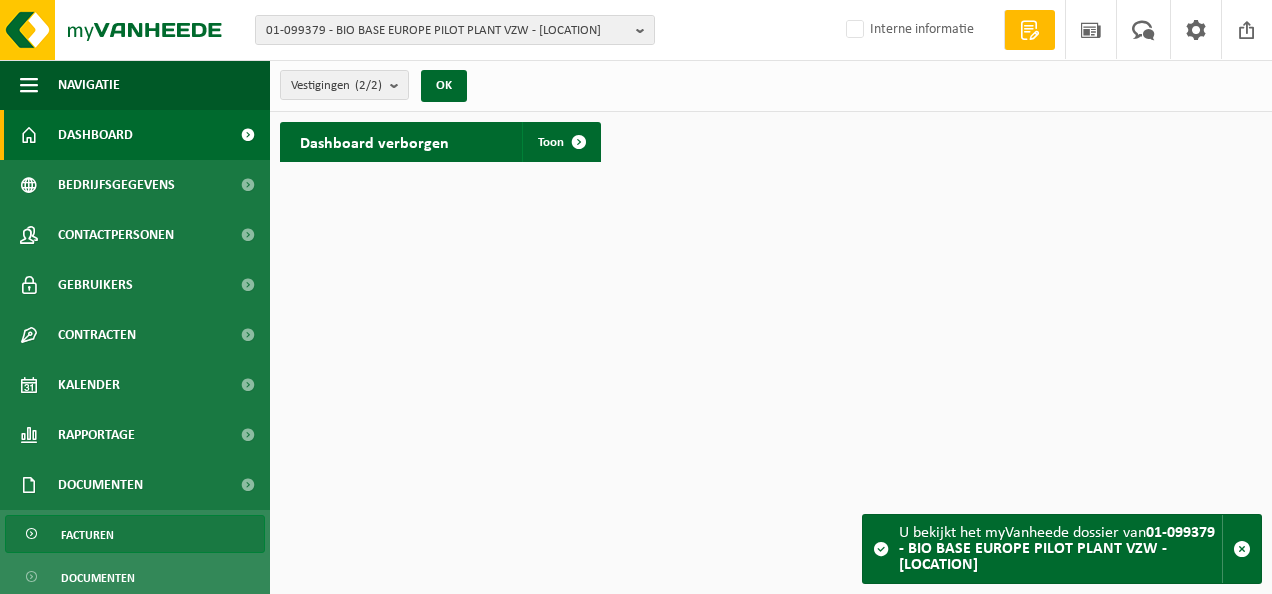 click on "Facturen" at bounding box center [135, 534] 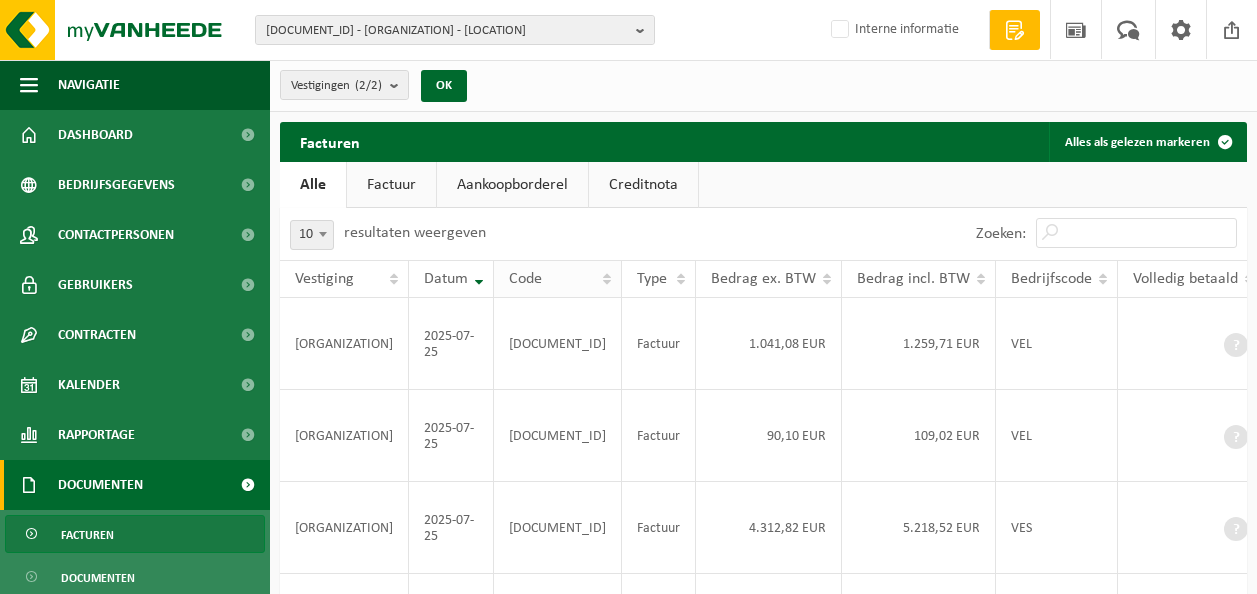 scroll, scrollTop: 0, scrollLeft: 0, axis: both 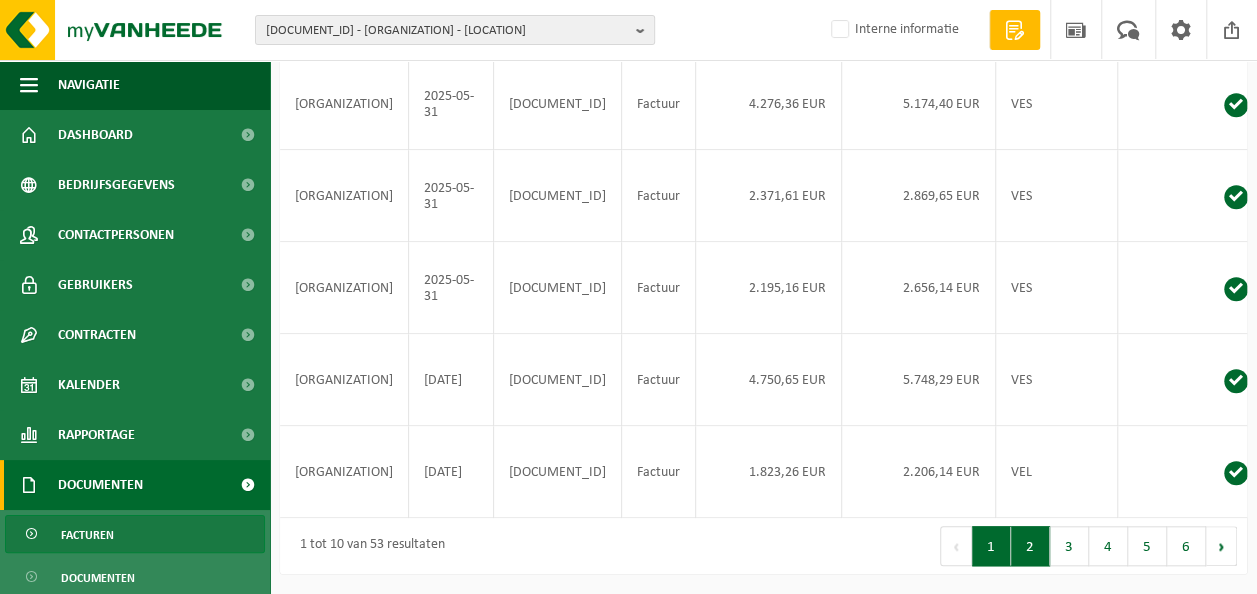 click on "2" at bounding box center (1030, 546) 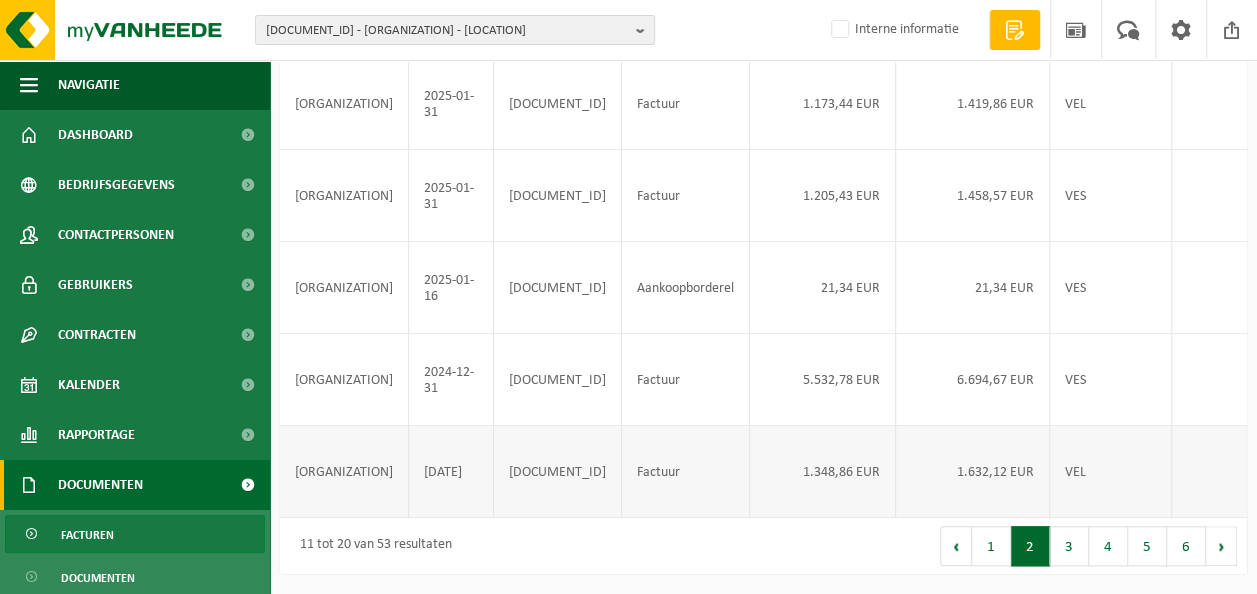scroll, scrollTop: 774, scrollLeft: 0, axis: vertical 